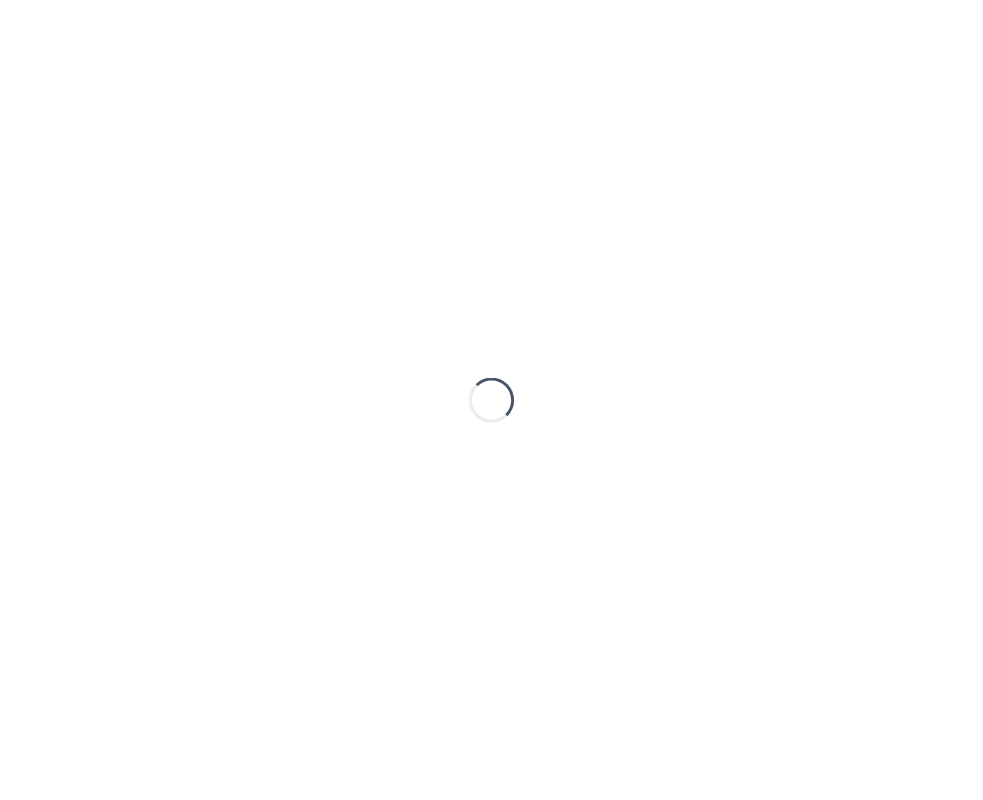 scroll, scrollTop: 0, scrollLeft: 0, axis: both 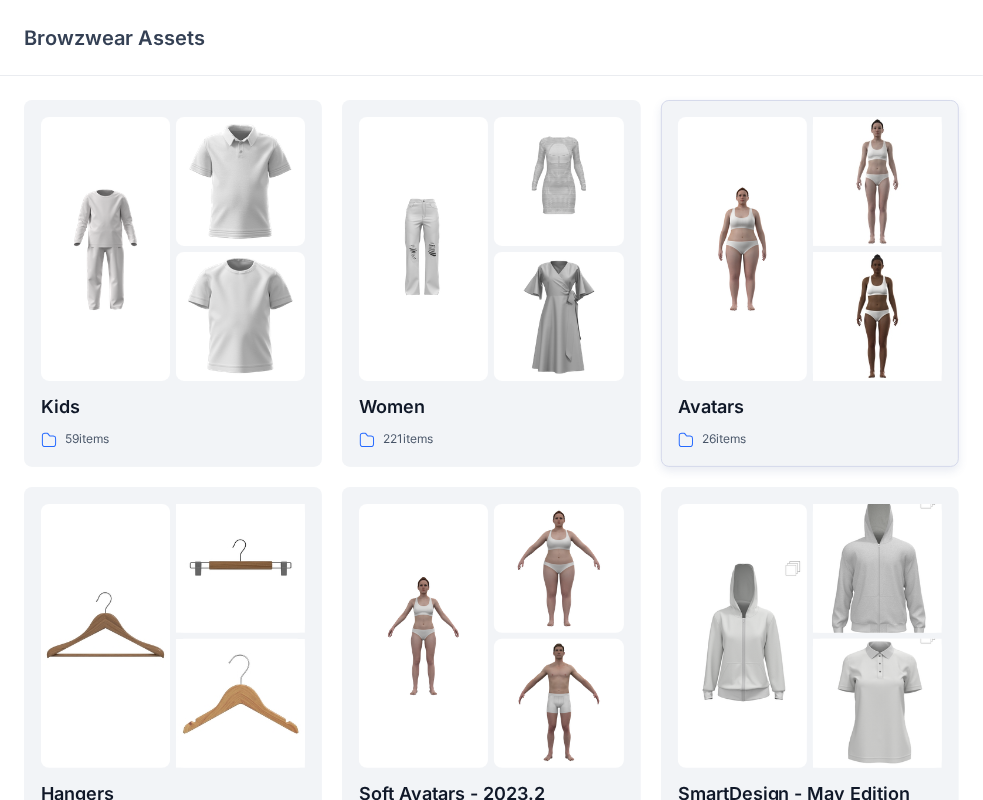 click at bounding box center [742, 249] 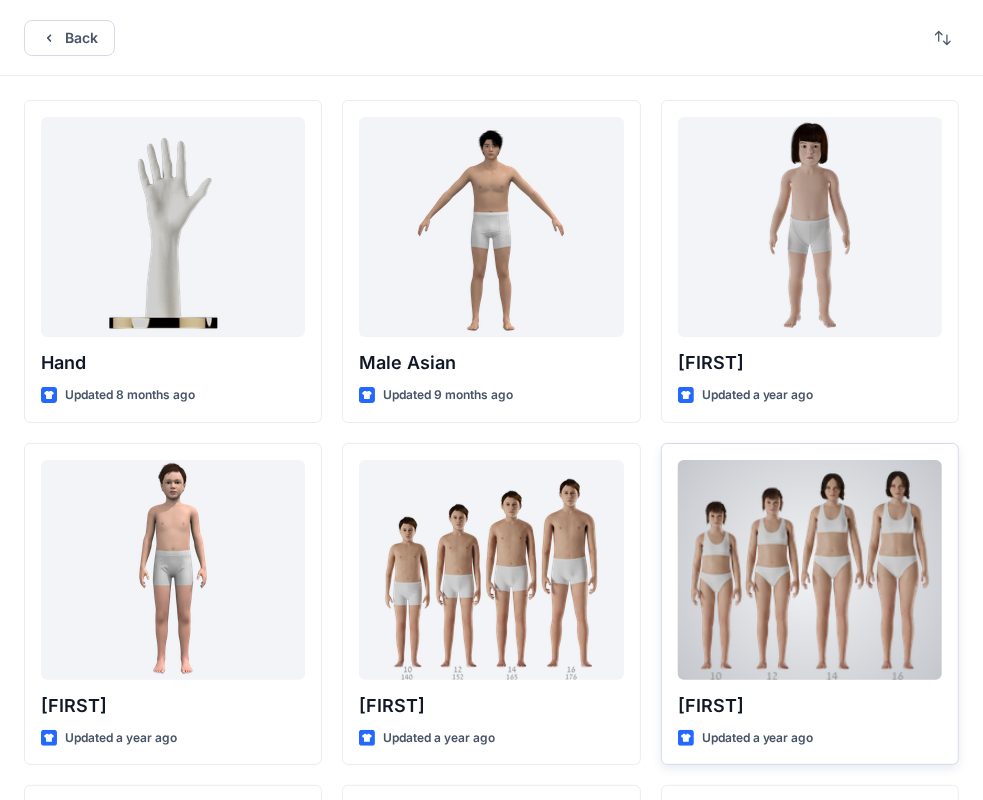 click at bounding box center [810, 570] 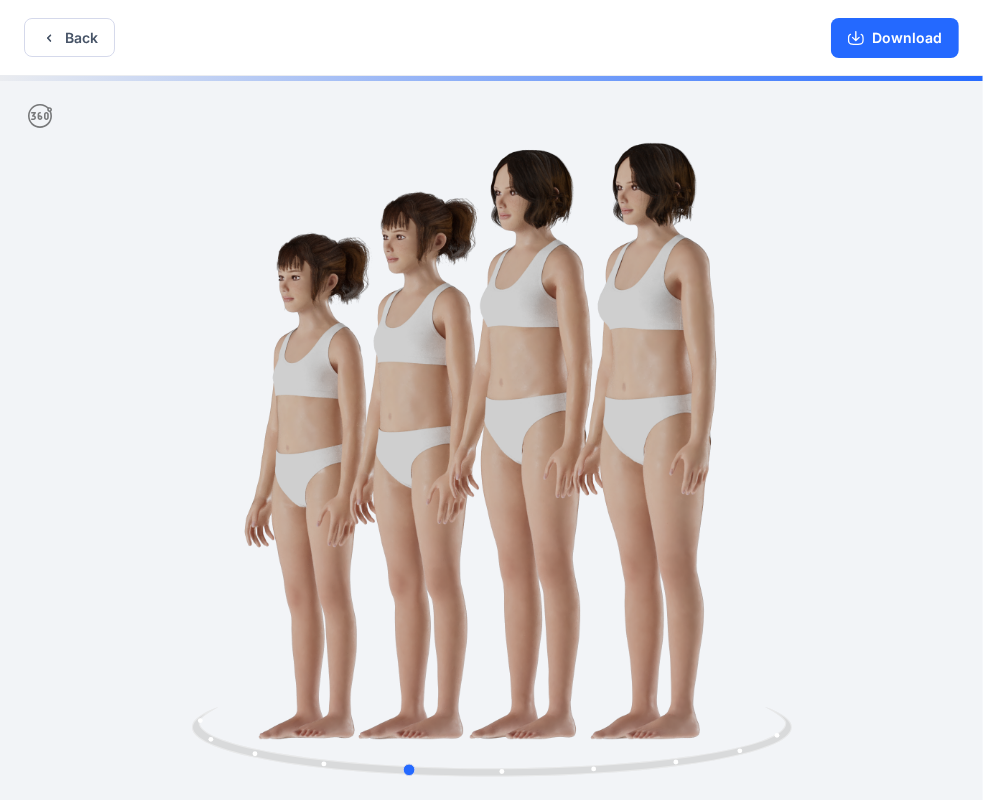 scroll, scrollTop: 4, scrollLeft: 0, axis: vertical 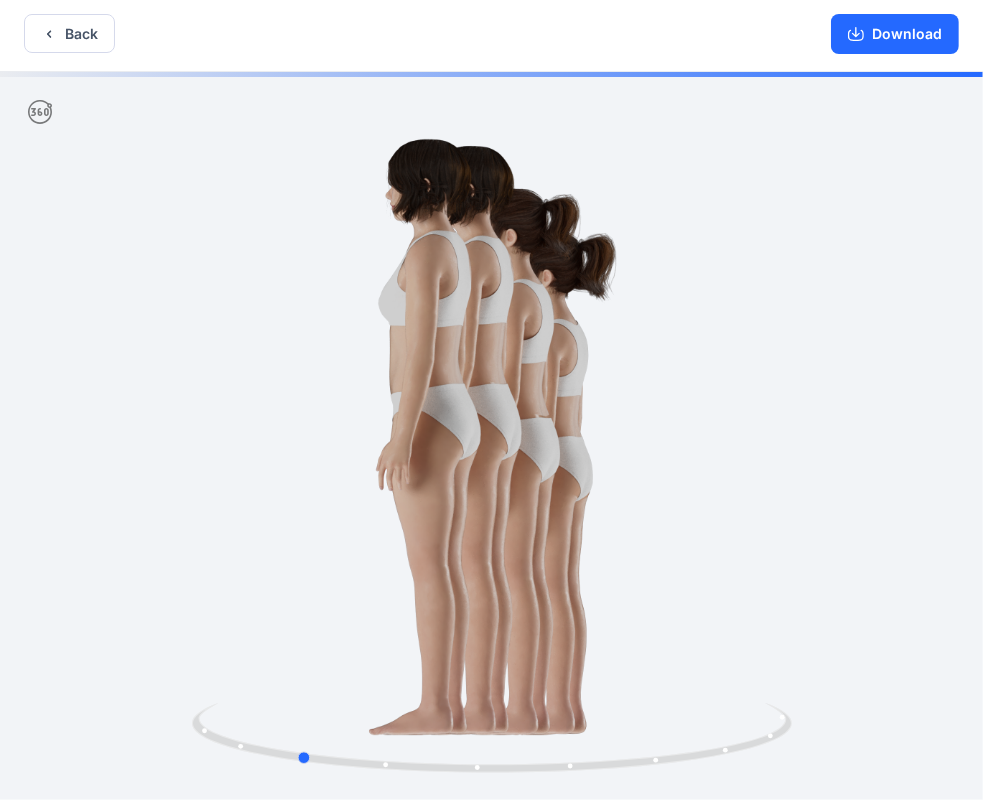 drag, startPoint x: 682, startPoint y: 479, endPoint x: 513, endPoint y: 520, distance: 173.90227 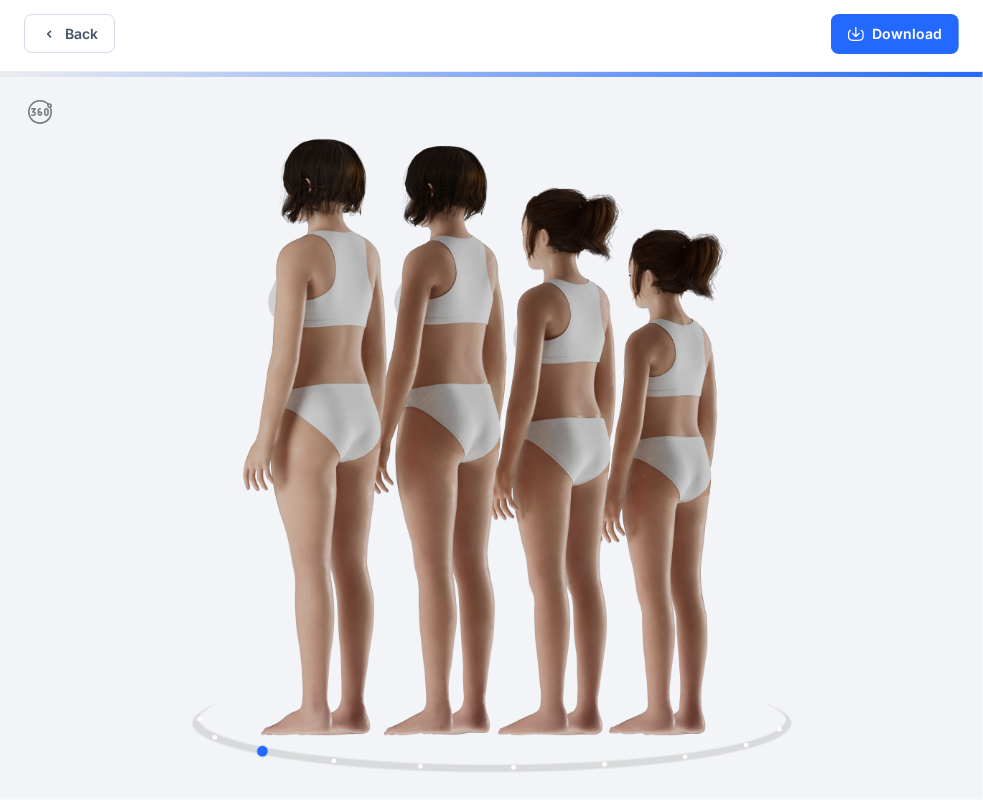 drag, startPoint x: 573, startPoint y: 530, endPoint x: 525, endPoint y: 507, distance: 53.225933 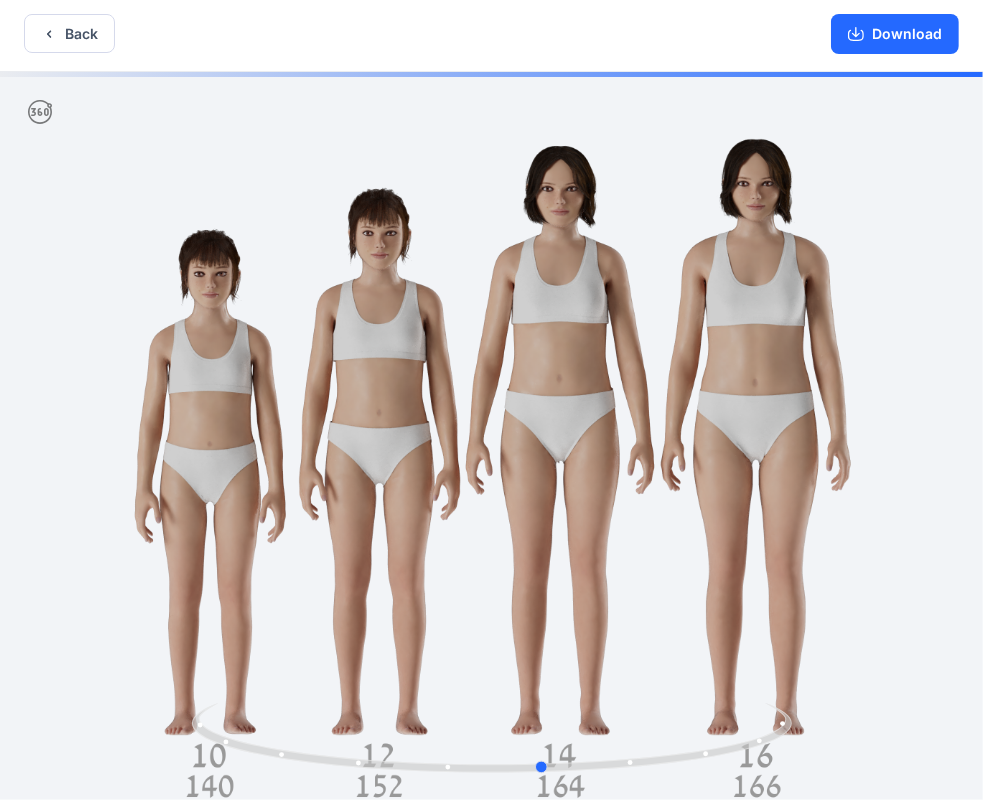 drag, startPoint x: 730, startPoint y: 540, endPoint x: 607, endPoint y: 364, distance: 214.72075 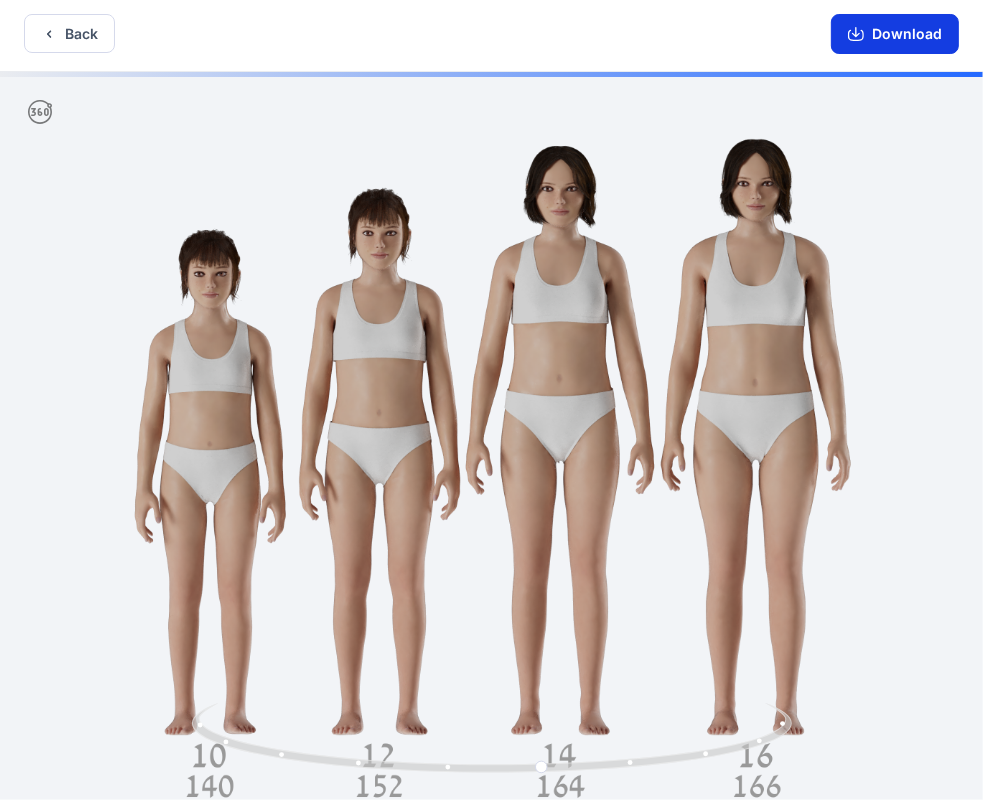 click on "Download" at bounding box center [895, 34] 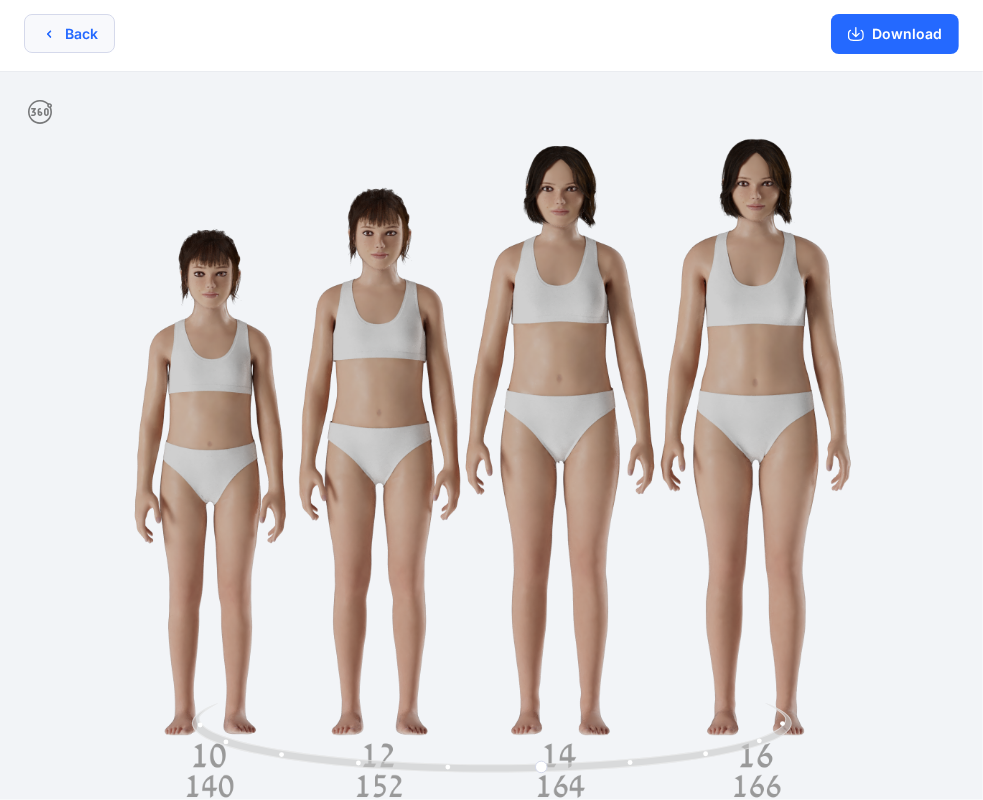 click 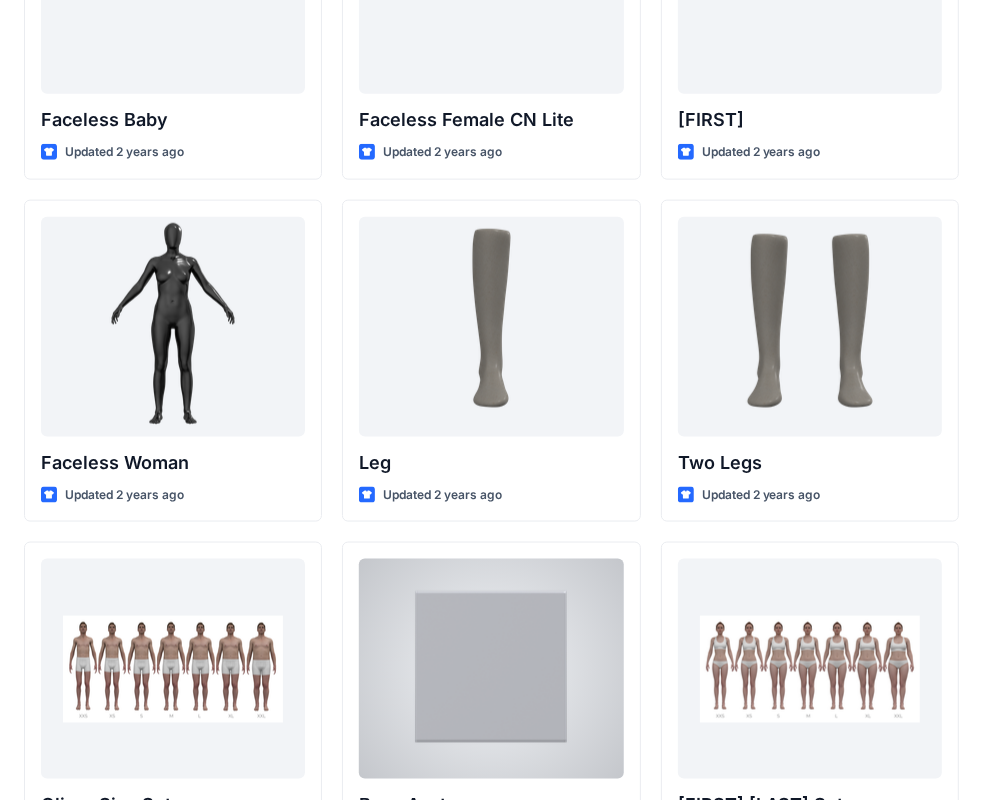 scroll, scrollTop: 1513, scrollLeft: 0, axis: vertical 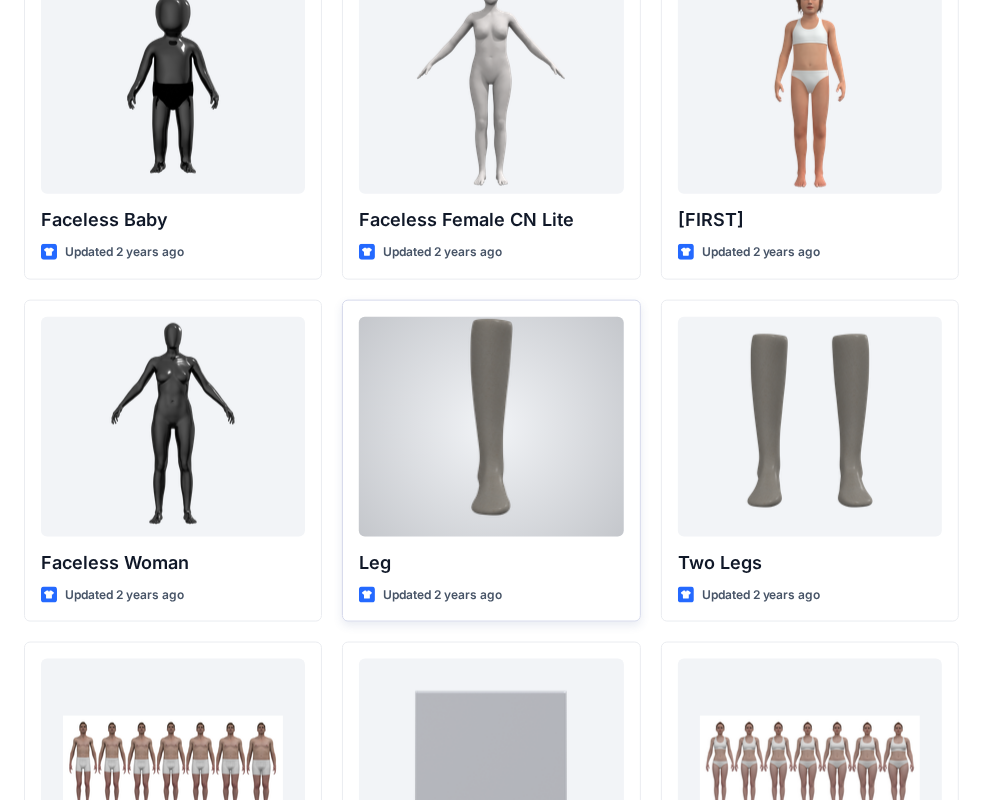 click at bounding box center [491, 427] 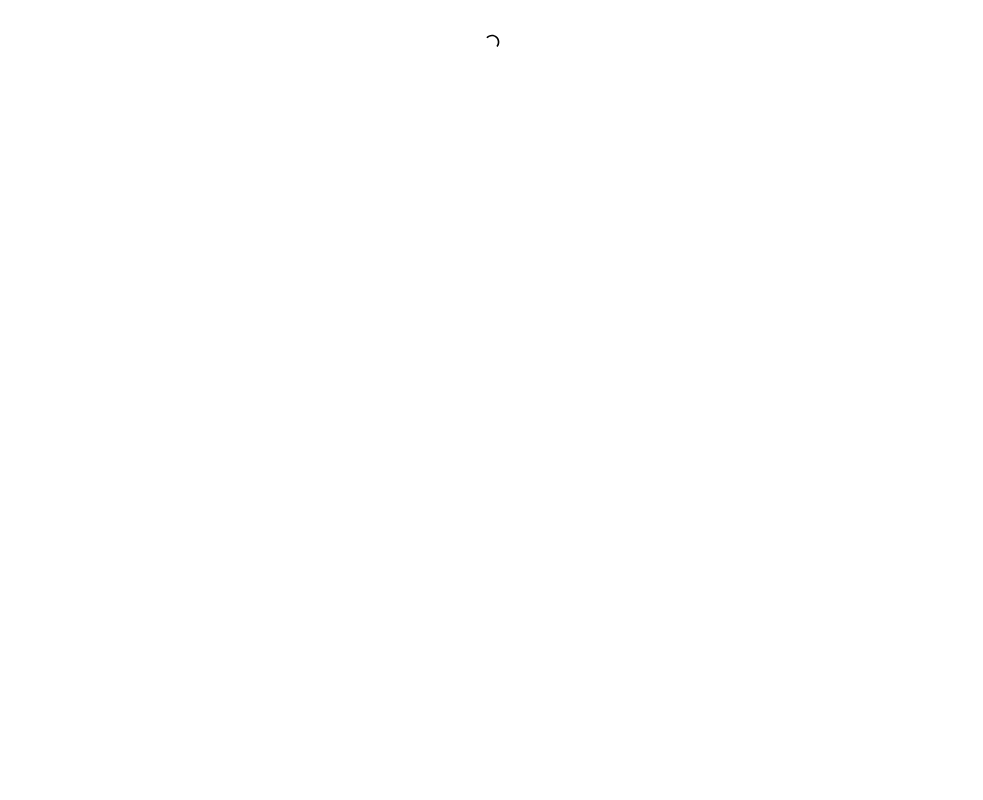 scroll, scrollTop: 0, scrollLeft: 0, axis: both 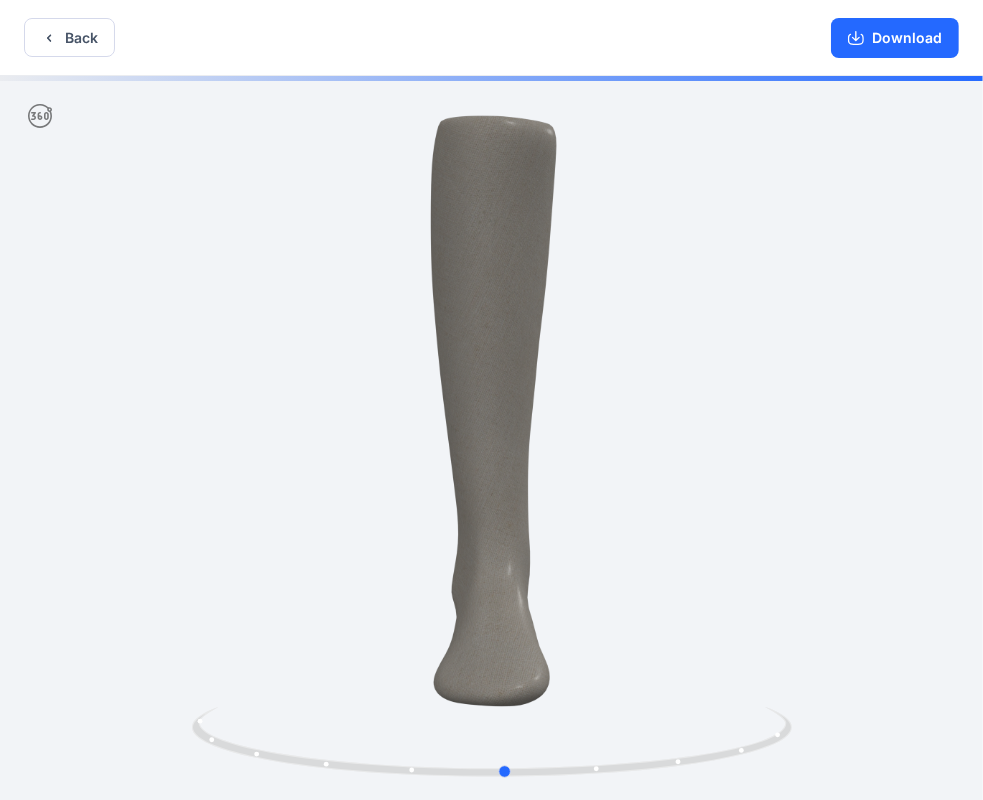 drag, startPoint x: 624, startPoint y: 531, endPoint x: 641, endPoint y: 447, distance: 85.70297 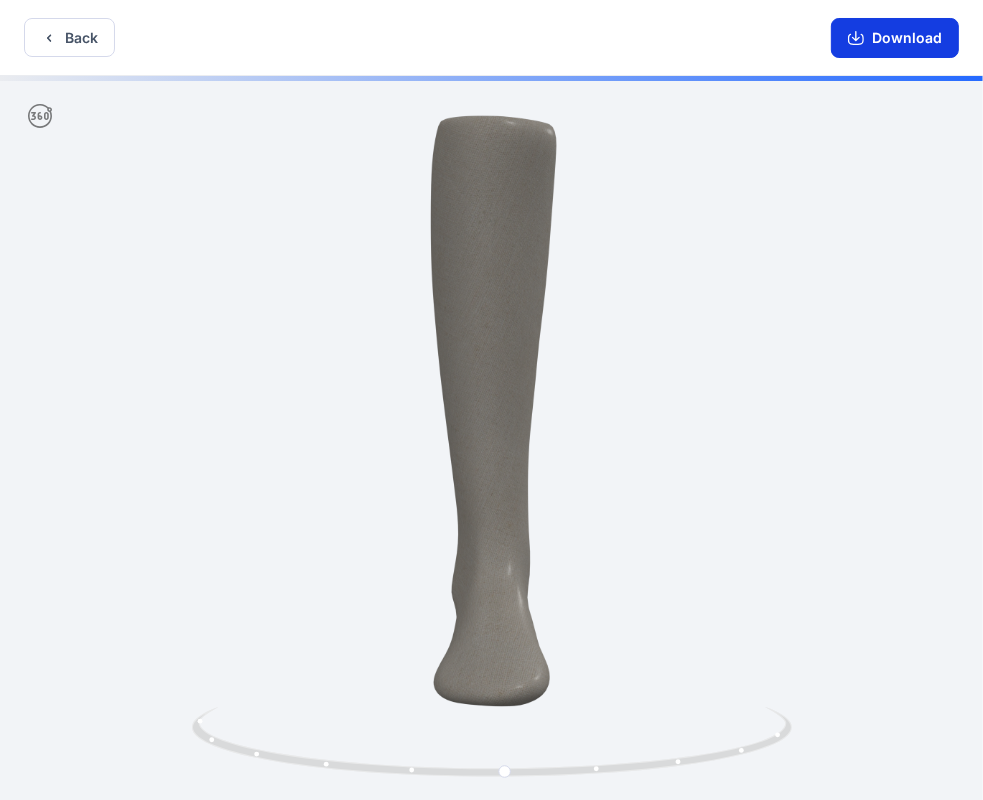 click on "Download" at bounding box center (895, 38) 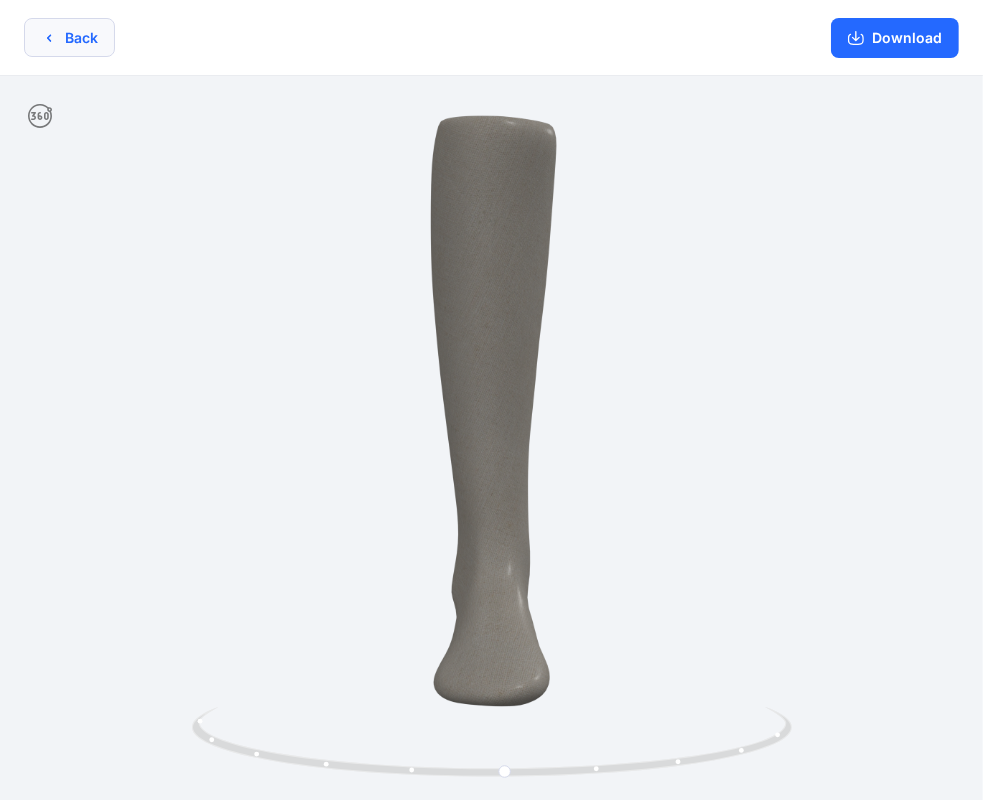 click 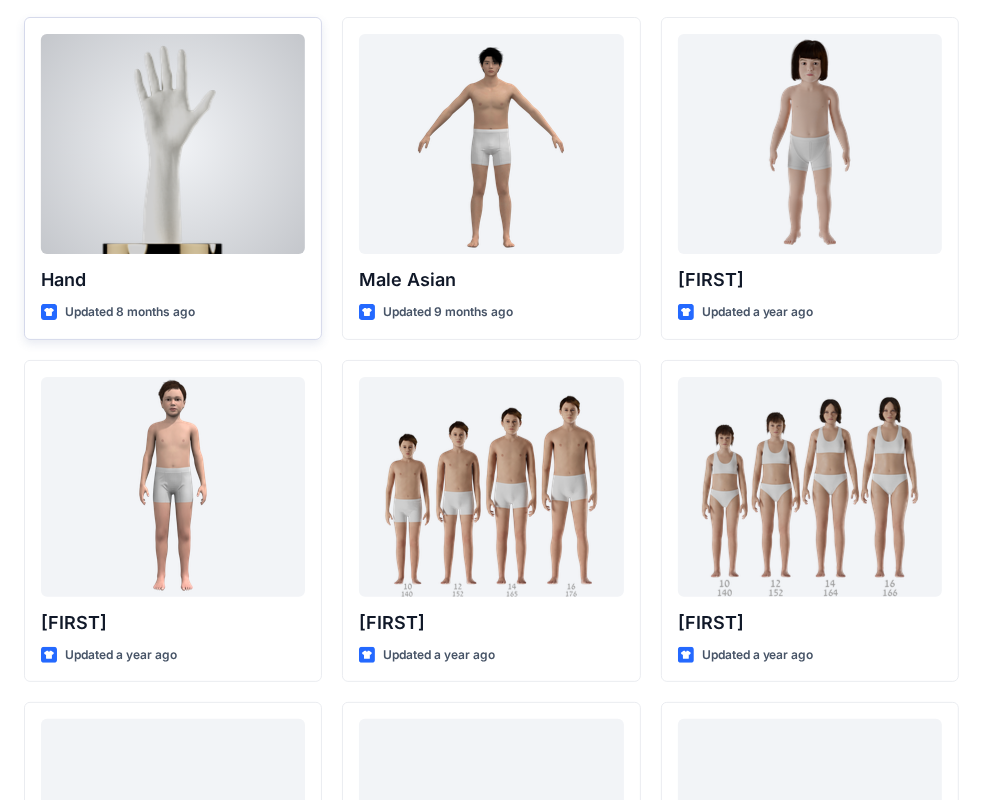 scroll, scrollTop: 0, scrollLeft: 0, axis: both 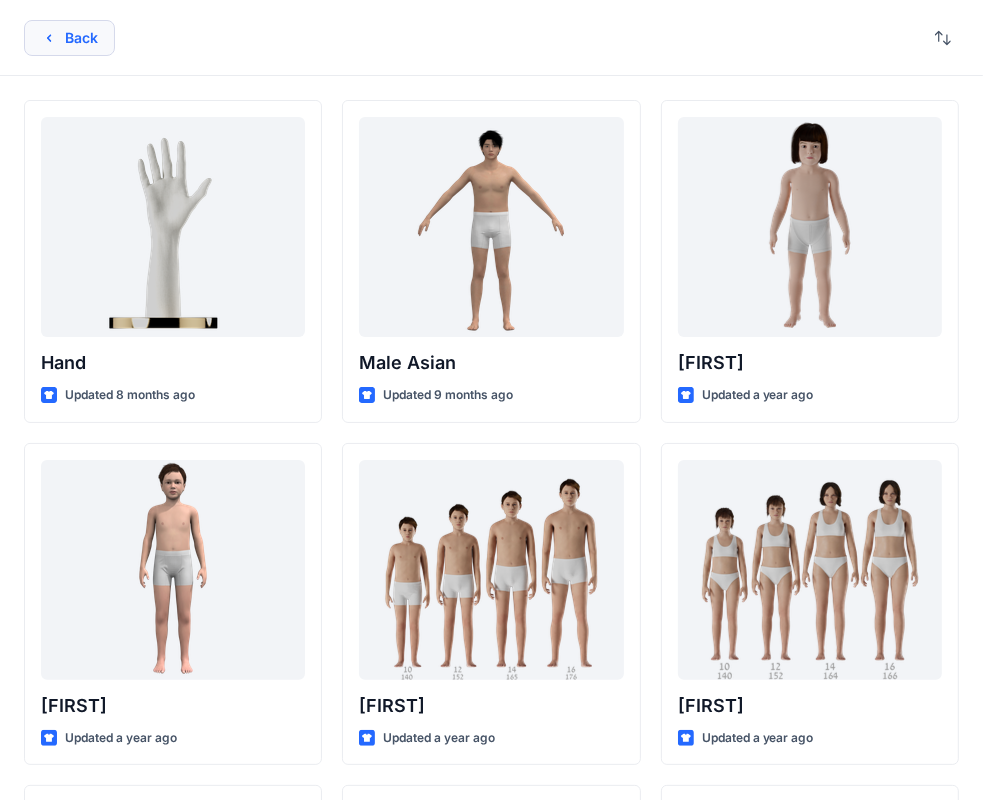 click on "Back" at bounding box center (69, 38) 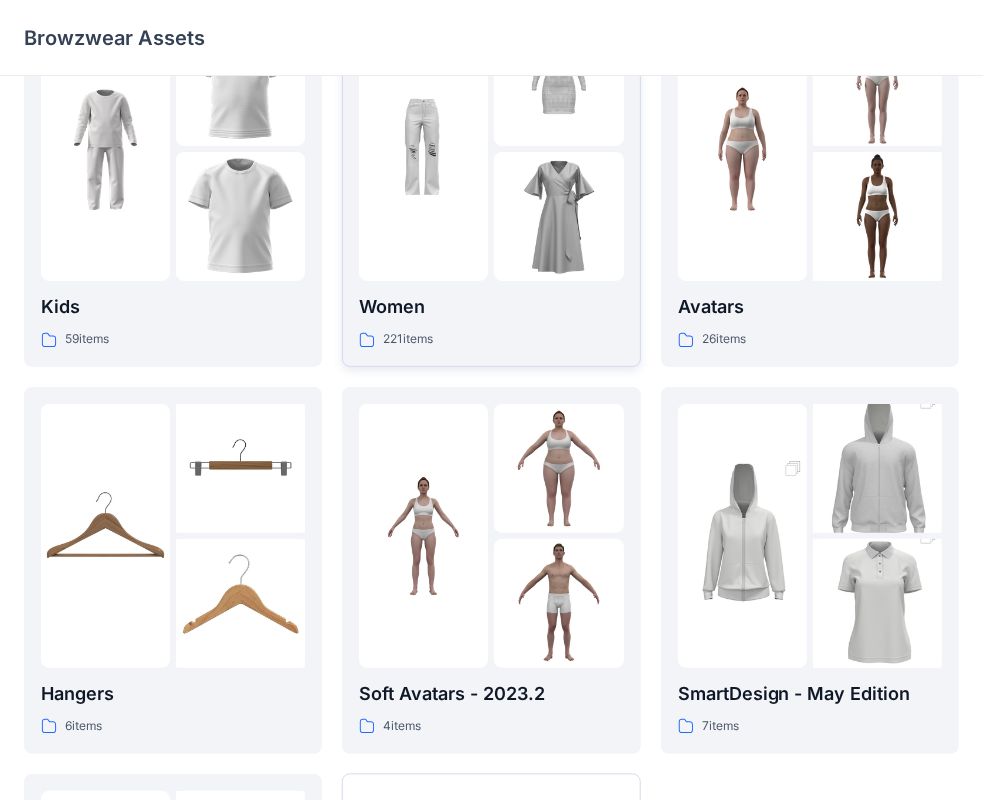 scroll, scrollTop: 200, scrollLeft: 0, axis: vertical 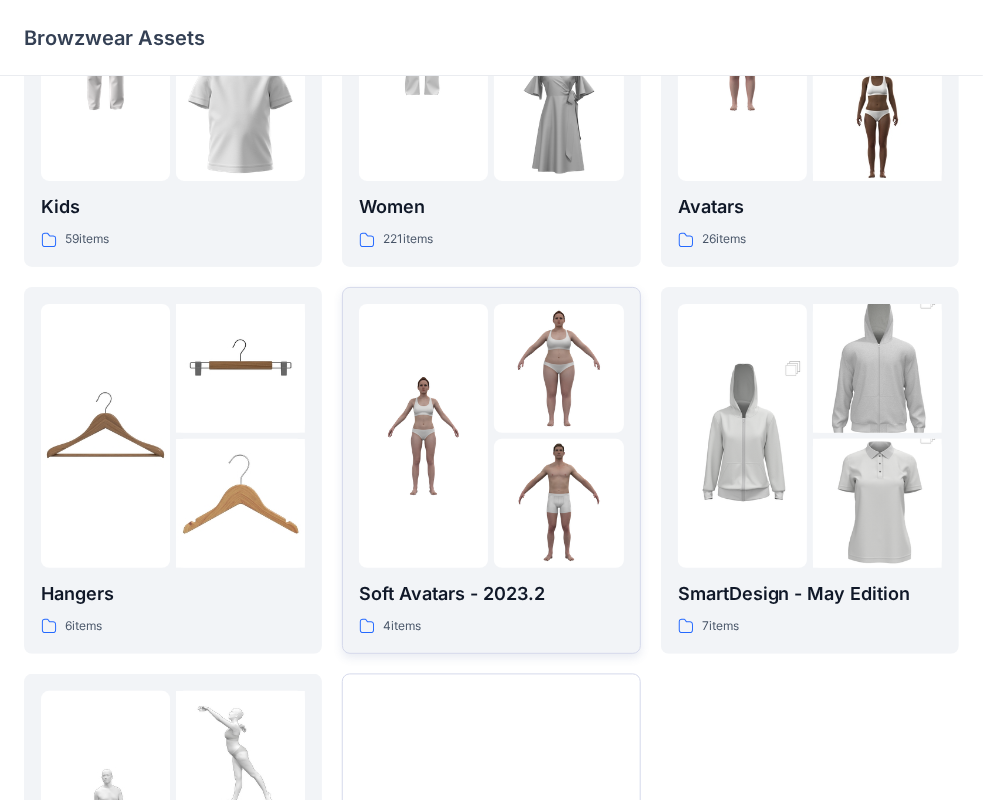 click at bounding box center [423, 436] 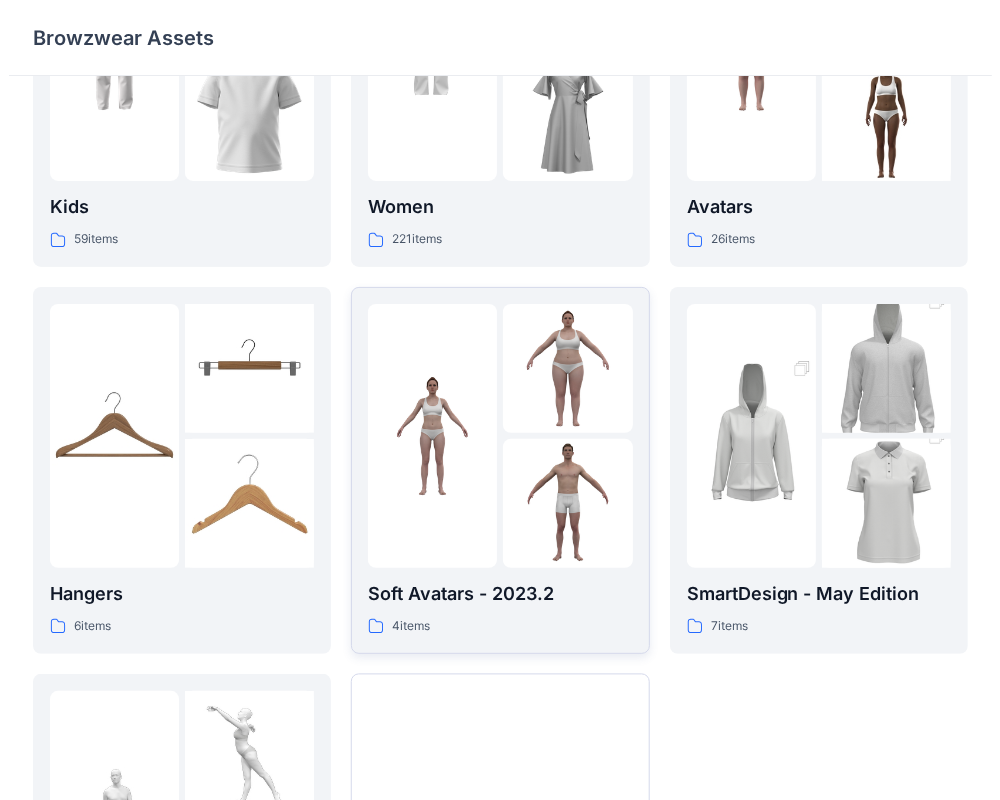 scroll, scrollTop: 0, scrollLeft: 0, axis: both 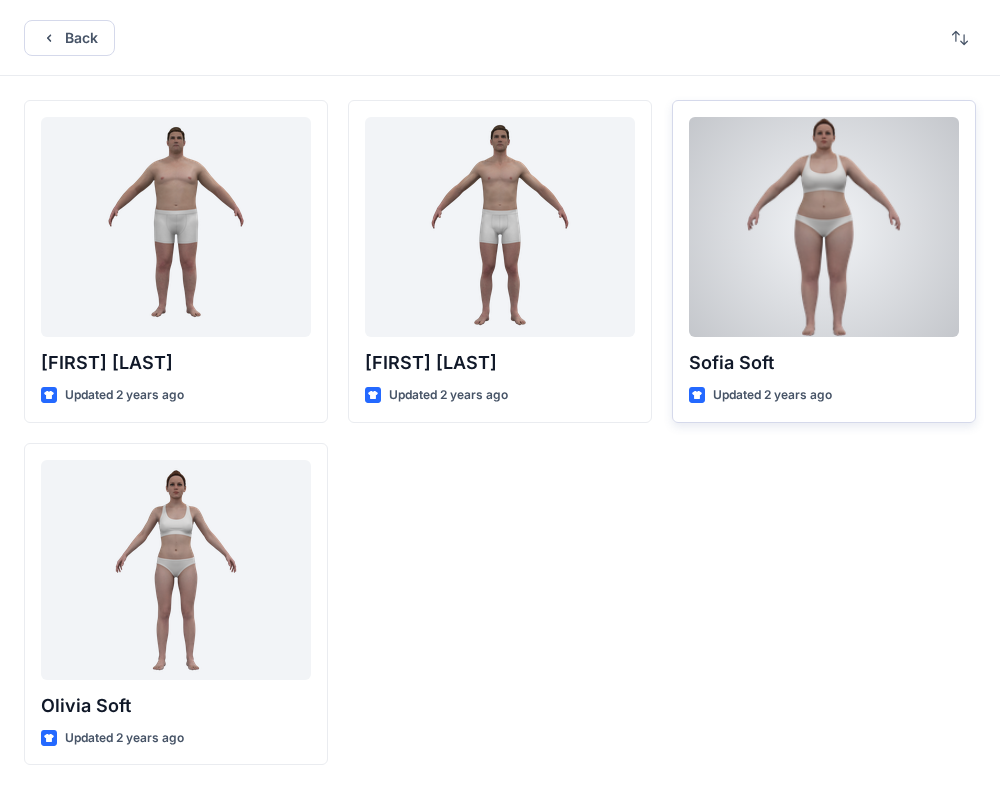 click at bounding box center [824, 227] 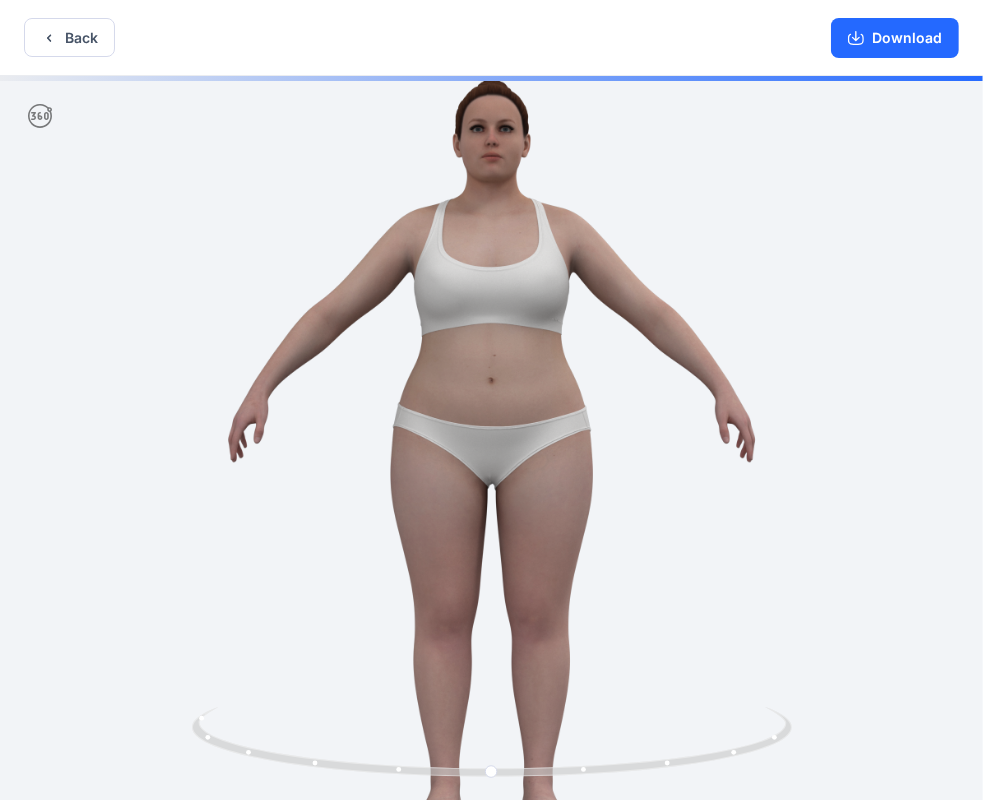 drag, startPoint x: 613, startPoint y: 536, endPoint x: 470, endPoint y: 478, distance: 154.31462 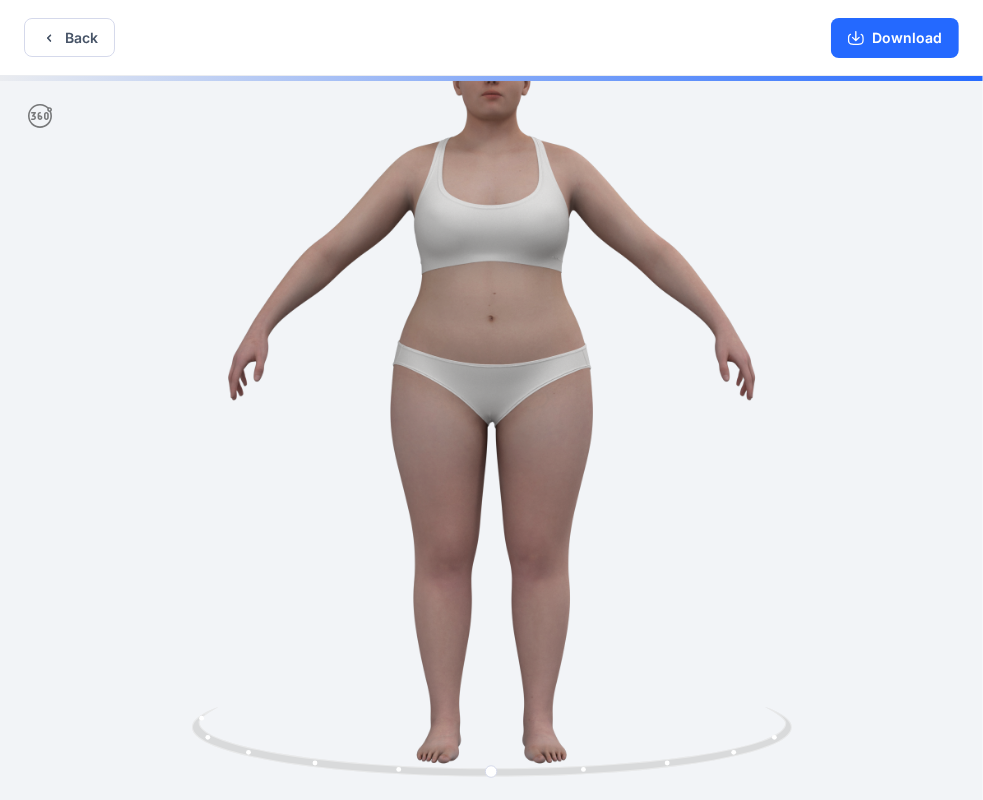 drag, startPoint x: 536, startPoint y: 542, endPoint x: 353, endPoint y: 513, distance: 185.28357 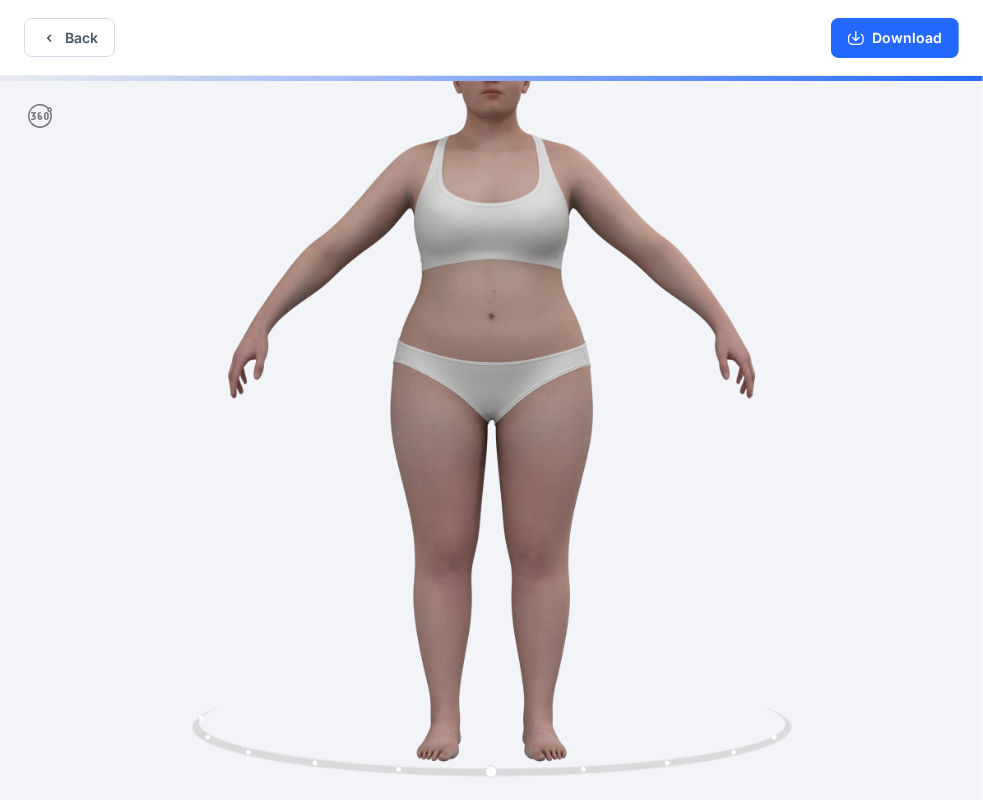 drag, startPoint x: 683, startPoint y: 669, endPoint x: 537, endPoint y: 639, distance: 149.05032 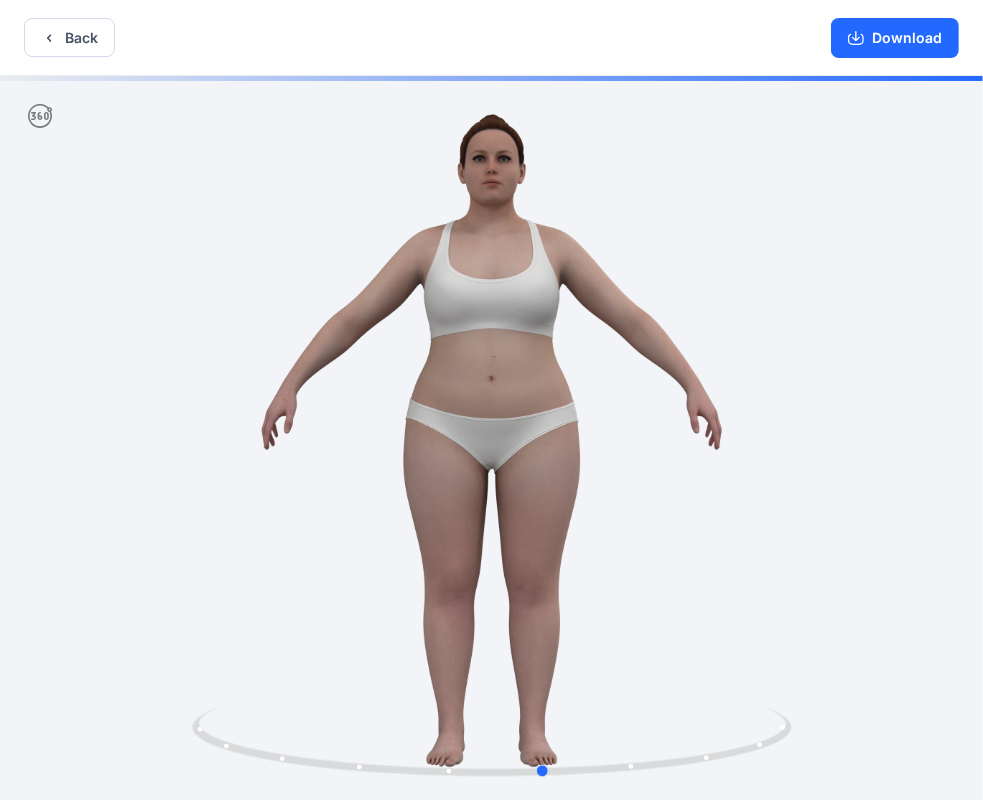 drag, startPoint x: 612, startPoint y: 580, endPoint x: 665, endPoint y: 562, distance: 55.97321 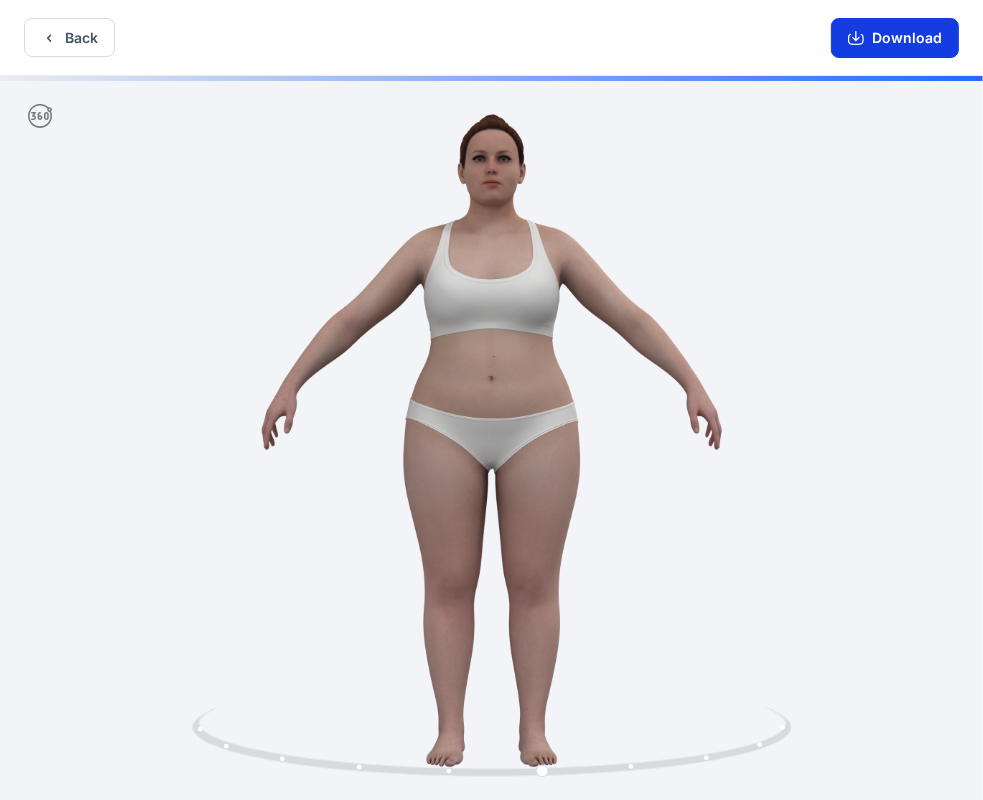 click on "Download" at bounding box center [895, 38] 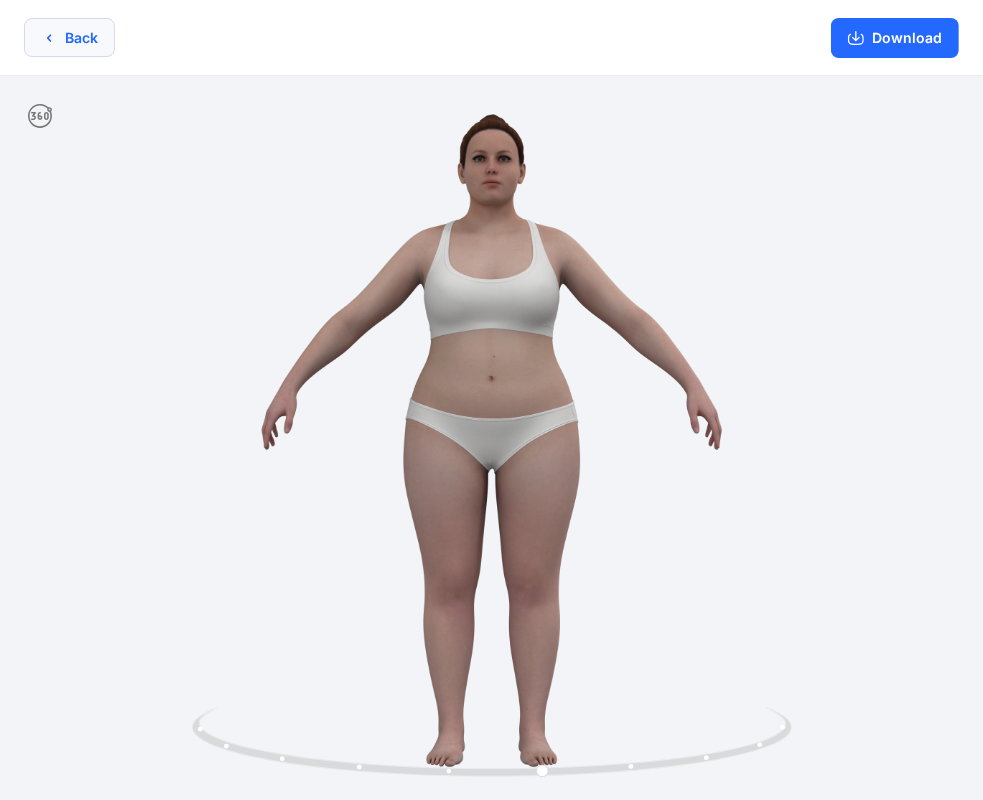 click on "Back" at bounding box center [69, 37] 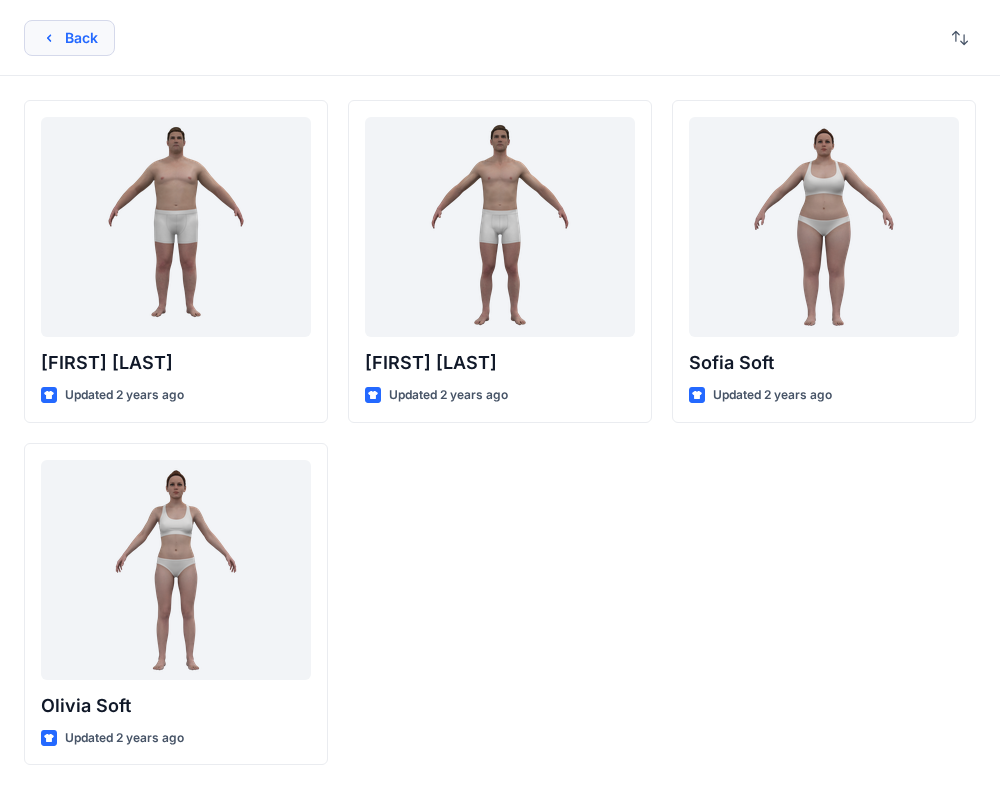 click on "Back" at bounding box center (69, 38) 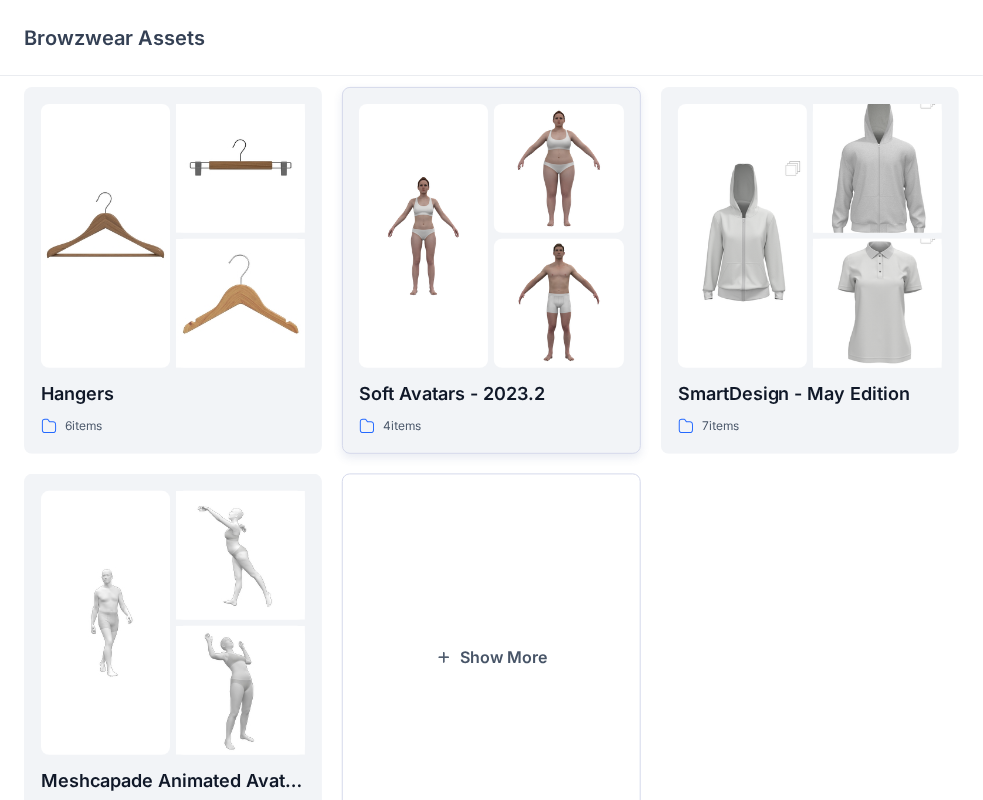 scroll, scrollTop: 496, scrollLeft: 0, axis: vertical 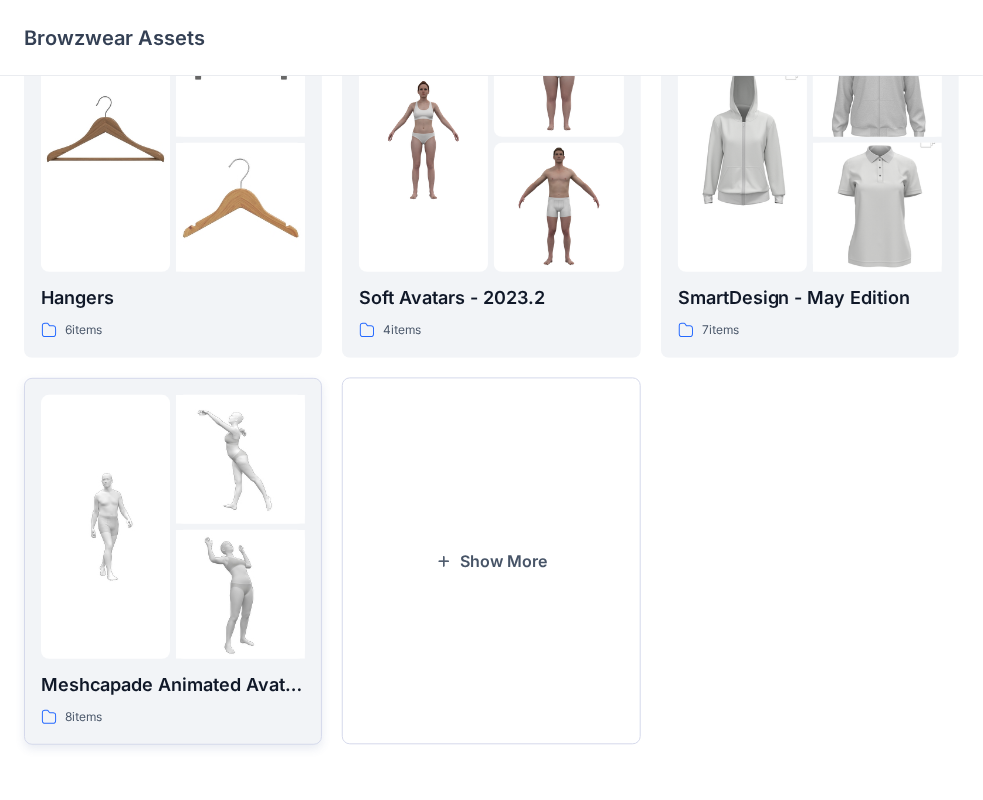 click at bounding box center [105, 526] 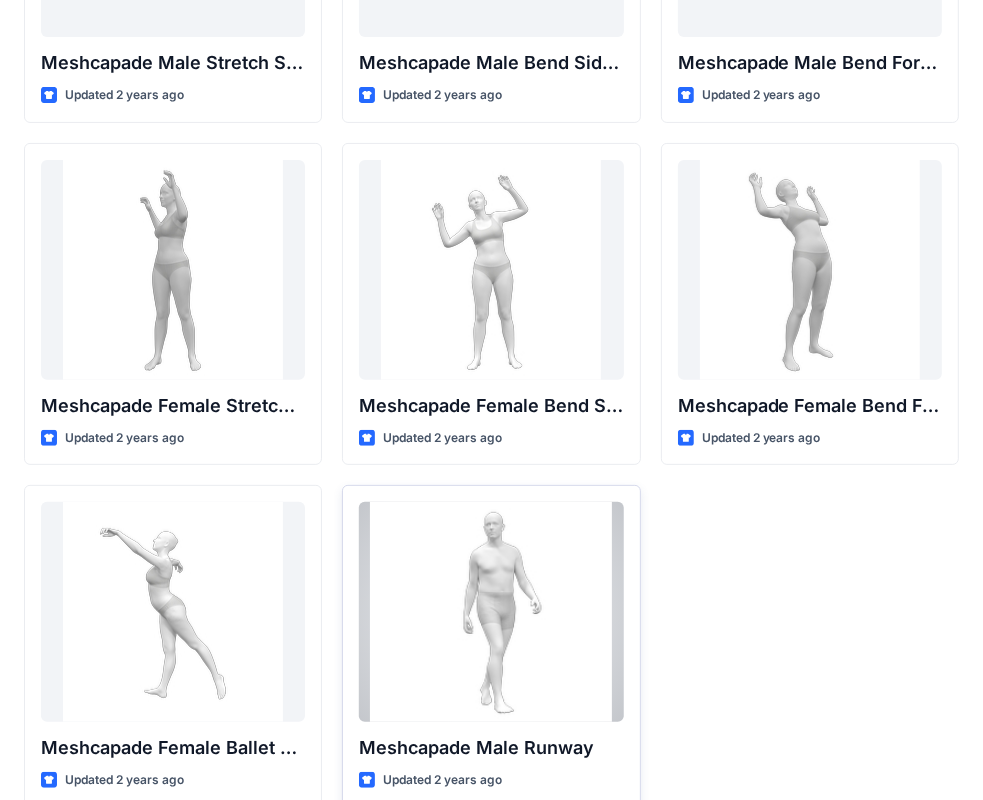 scroll, scrollTop: 330, scrollLeft: 0, axis: vertical 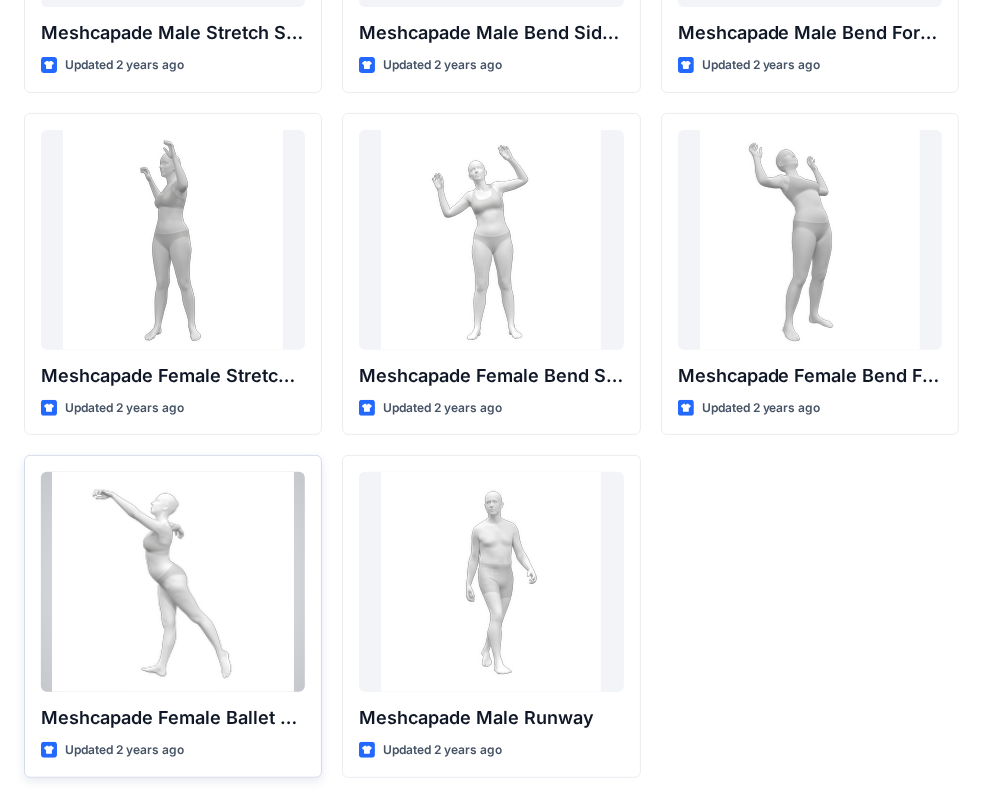 click at bounding box center (173, 582) 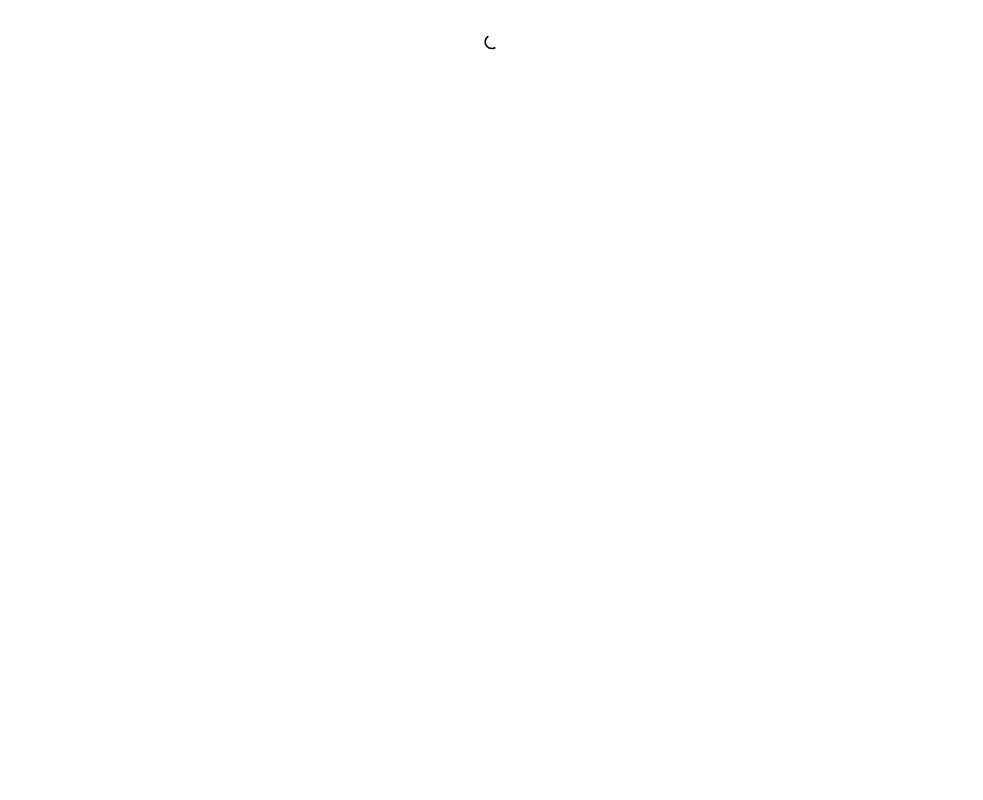 scroll, scrollTop: 0, scrollLeft: 0, axis: both 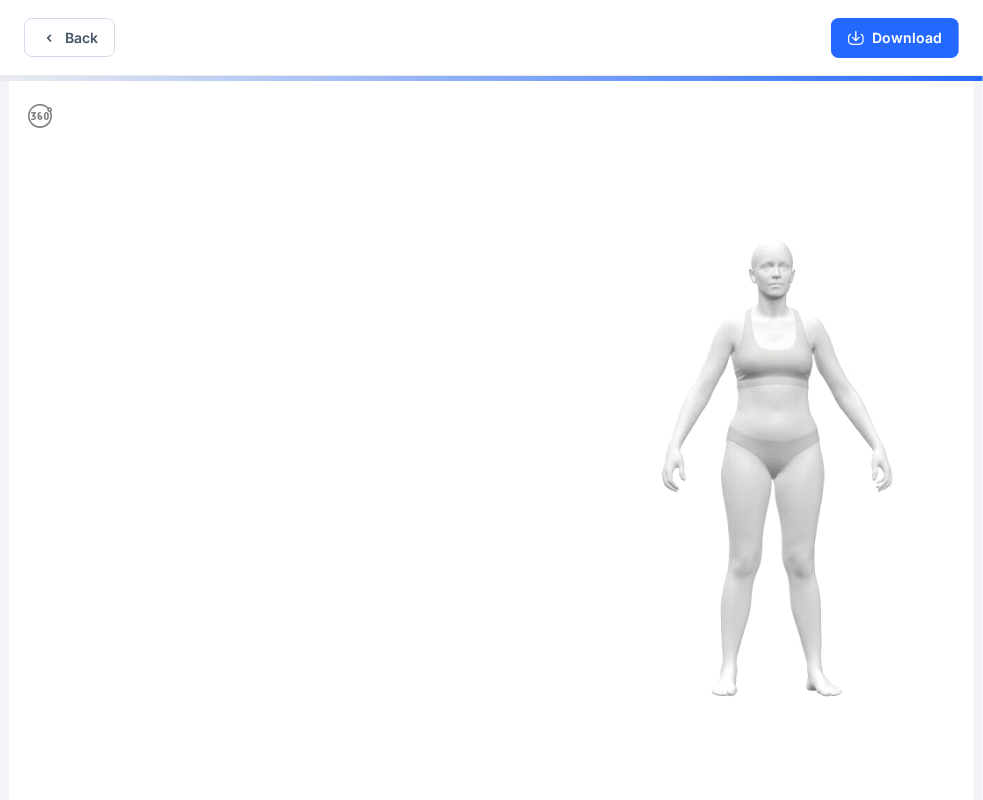 drag, startPoint x: 616, startPoint y: 558, endPoint x: 553, endPoint y: 561, distance: 63.07139 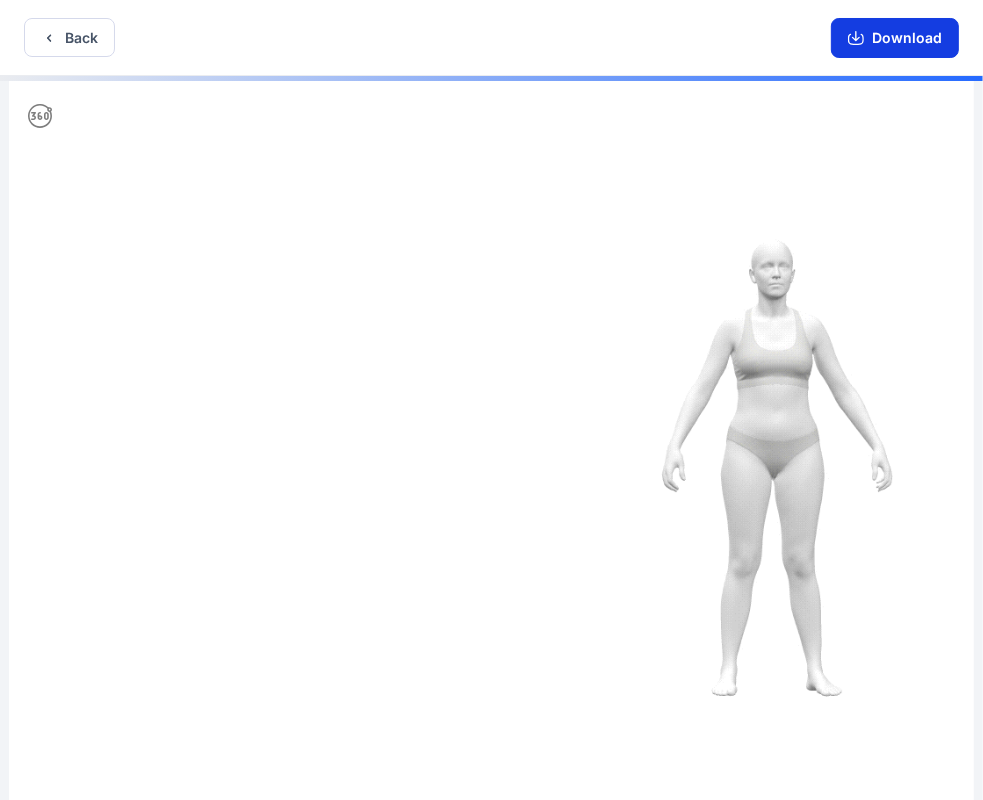click on "Download" at bounding box center (895, 38) 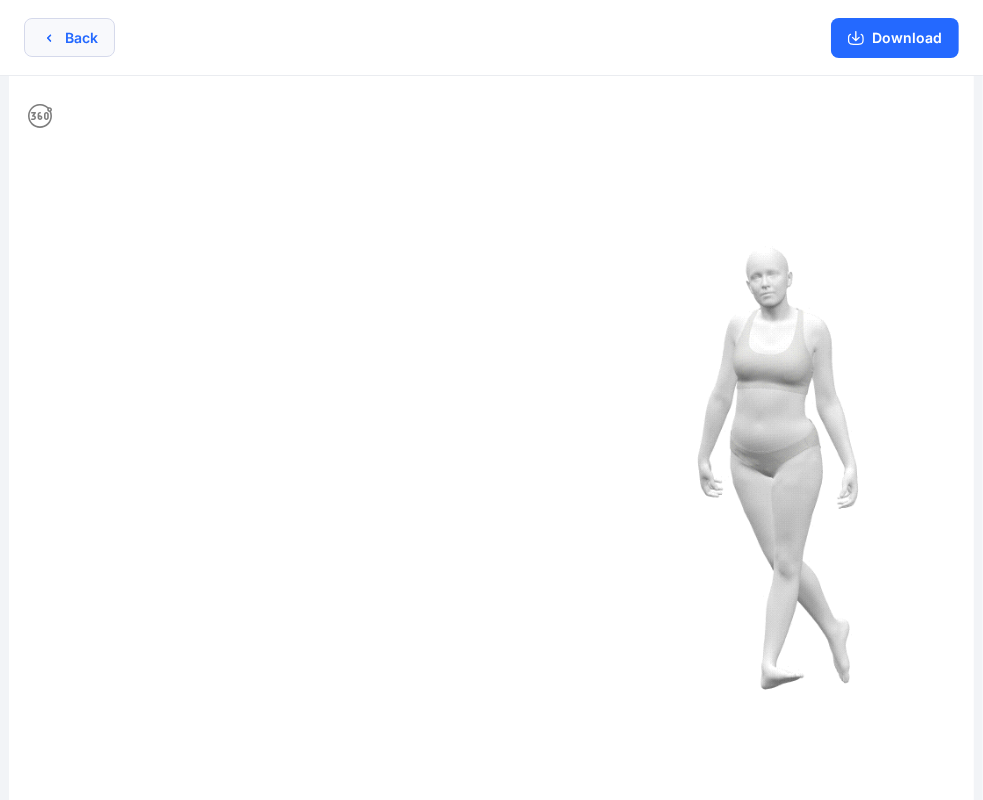 click on "Back" at bounding box center [69, 37] 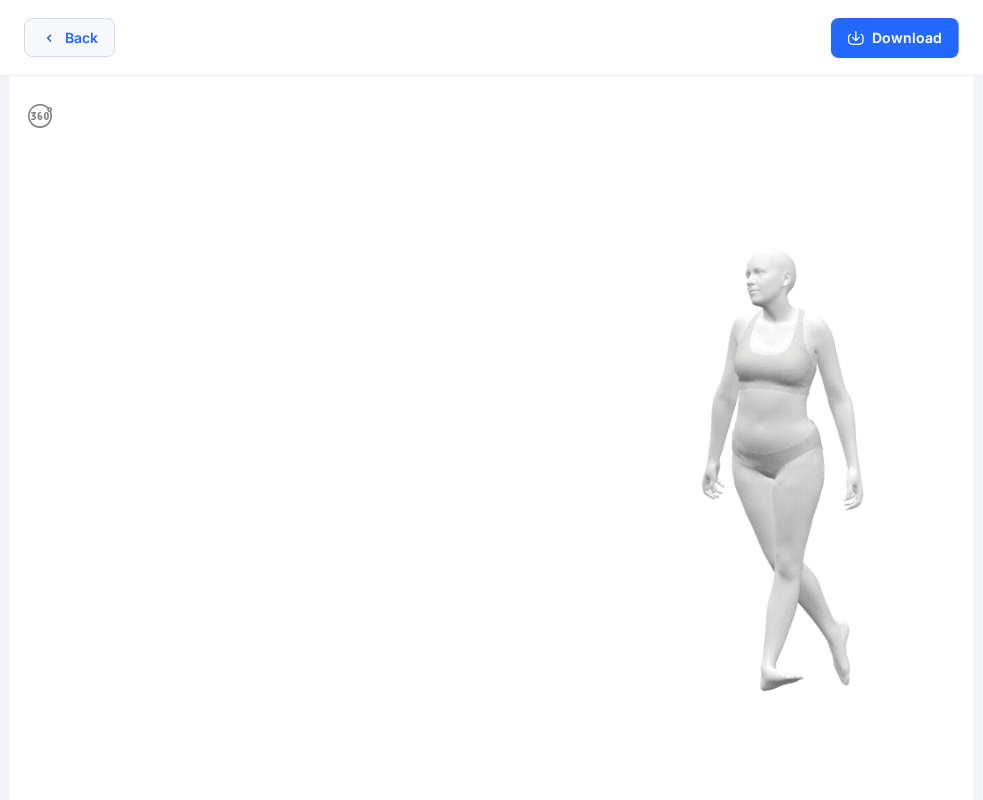 scroll, scrollTop: 330, scrollLeft: 0, axis: vertical 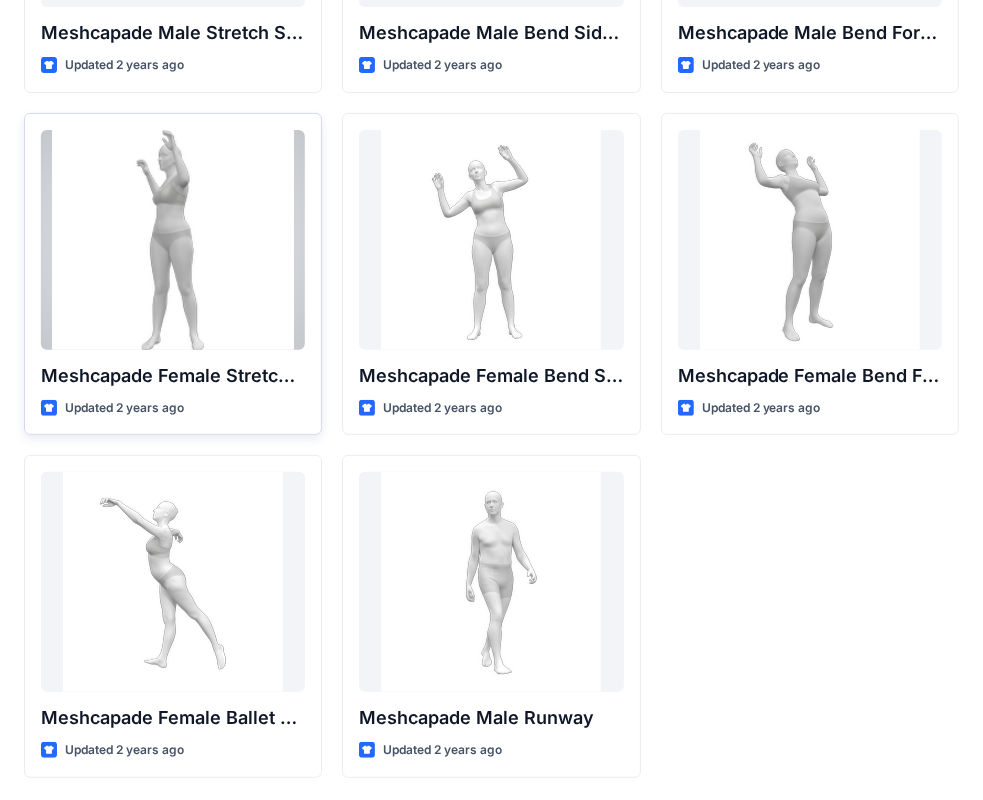 click at bounding box center [173, 240] 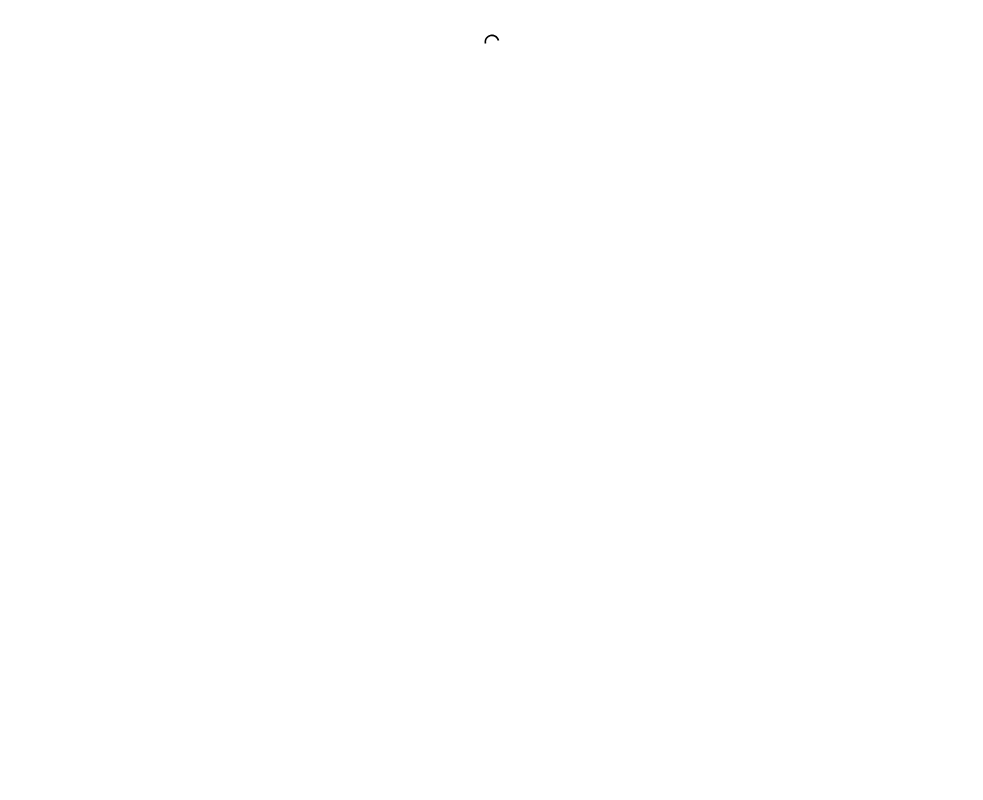 scroll, scrollTop: 0, scrollLeft: 0, axis: both 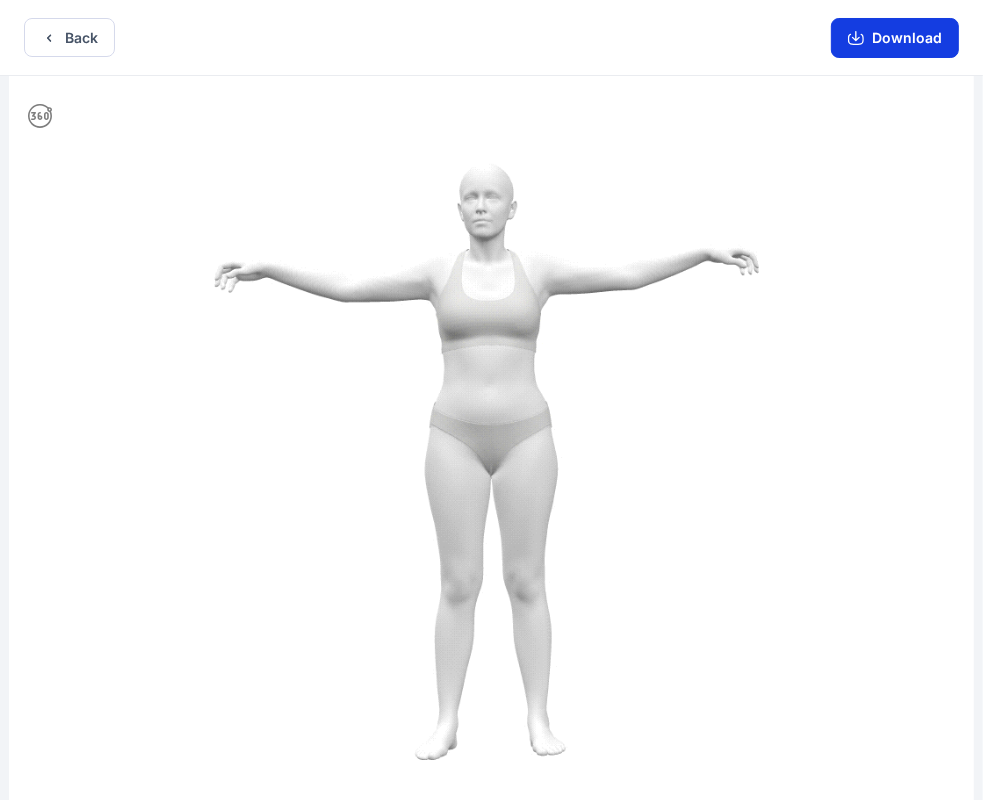 click on "Download" at bounding box center (895, 38) 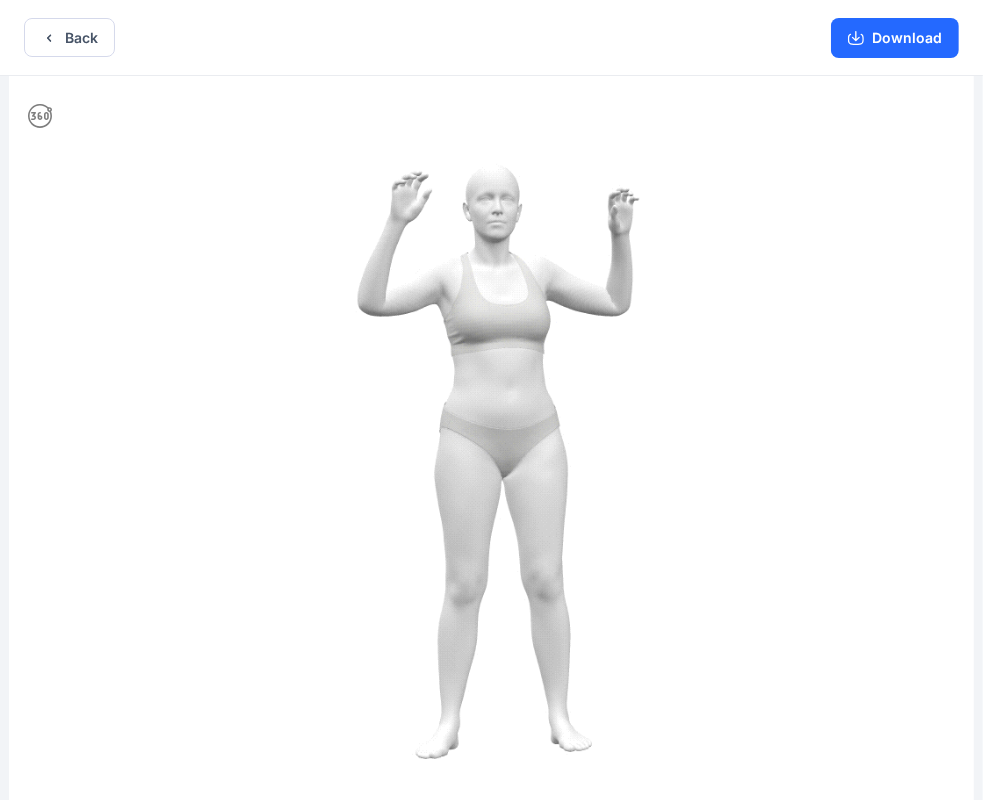 click at bounding box center [491, 440] 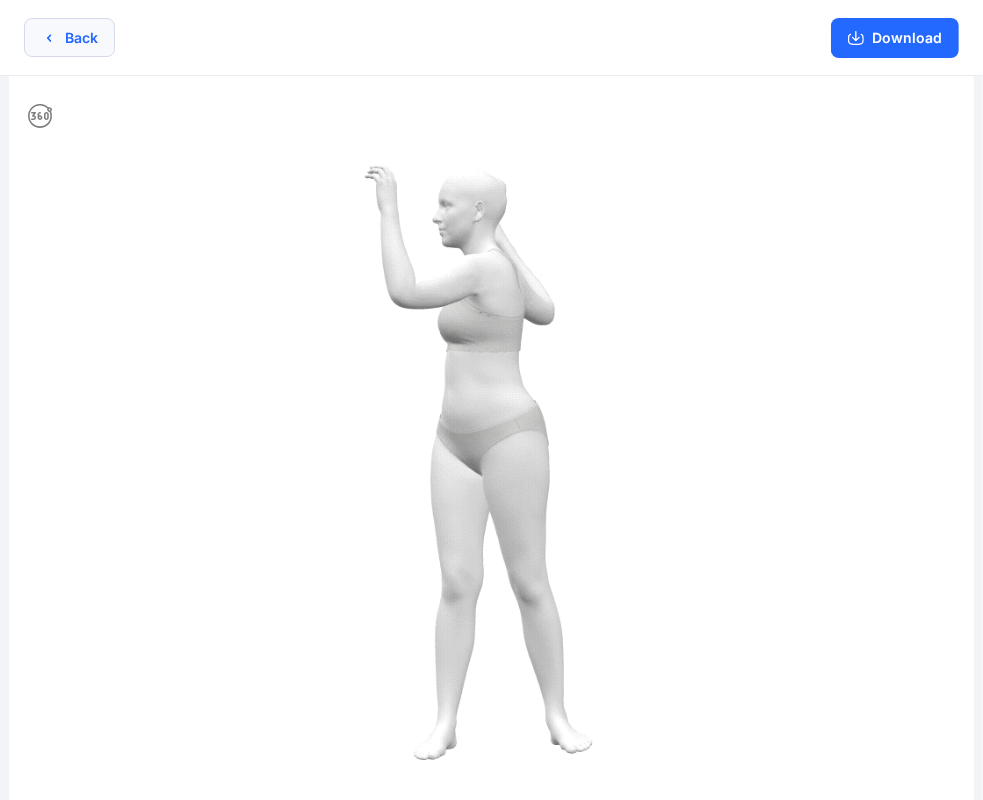 click 